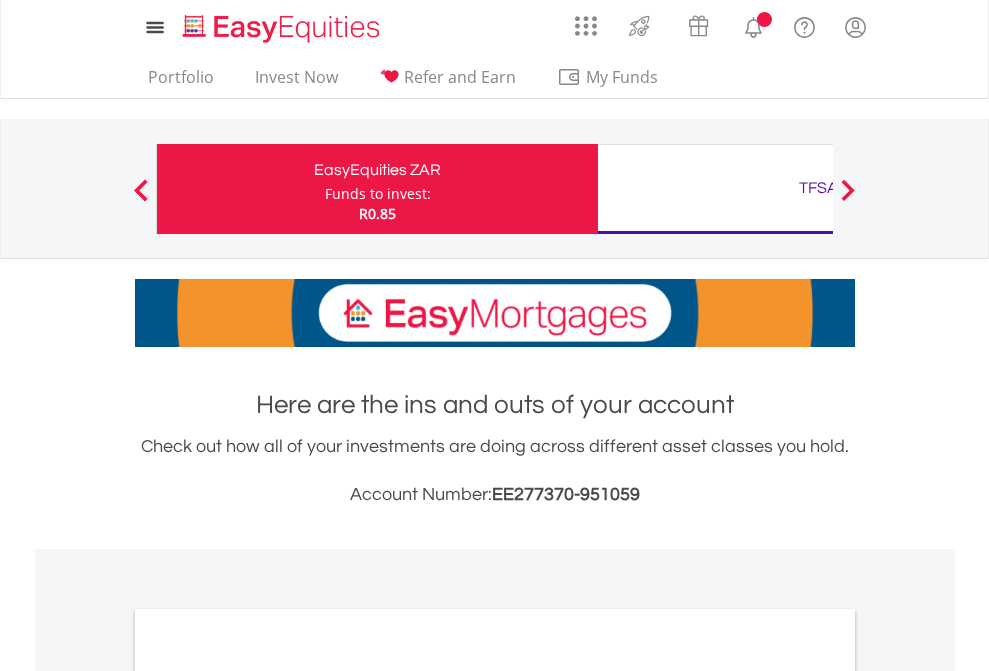 scroll, scrollTop: 0, scrollLeft: 0, axis: both 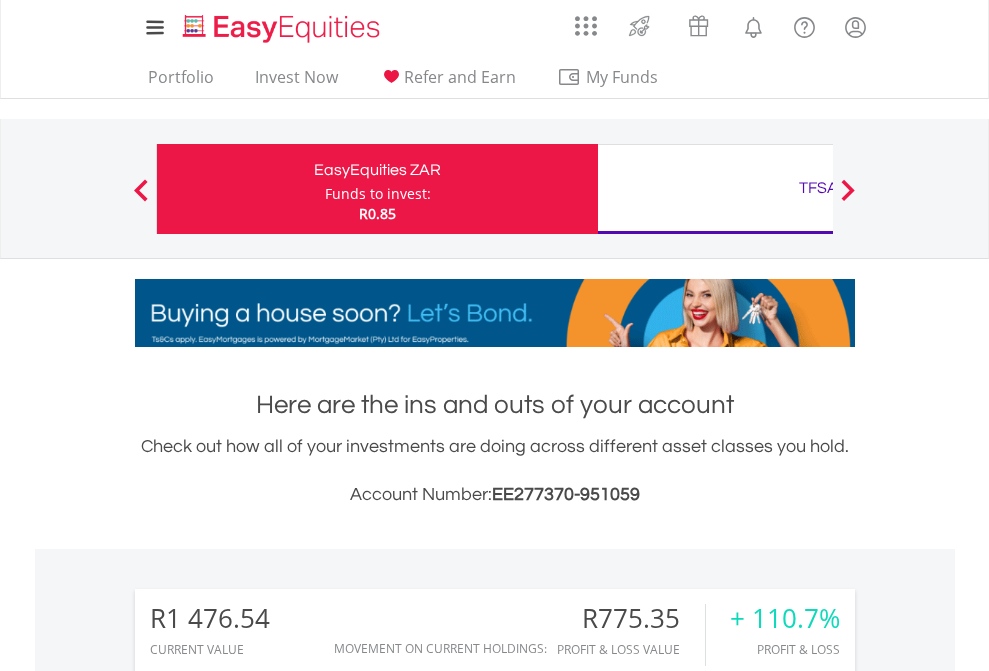 click on "Funds to invest:" at bounding box center (378, 194) 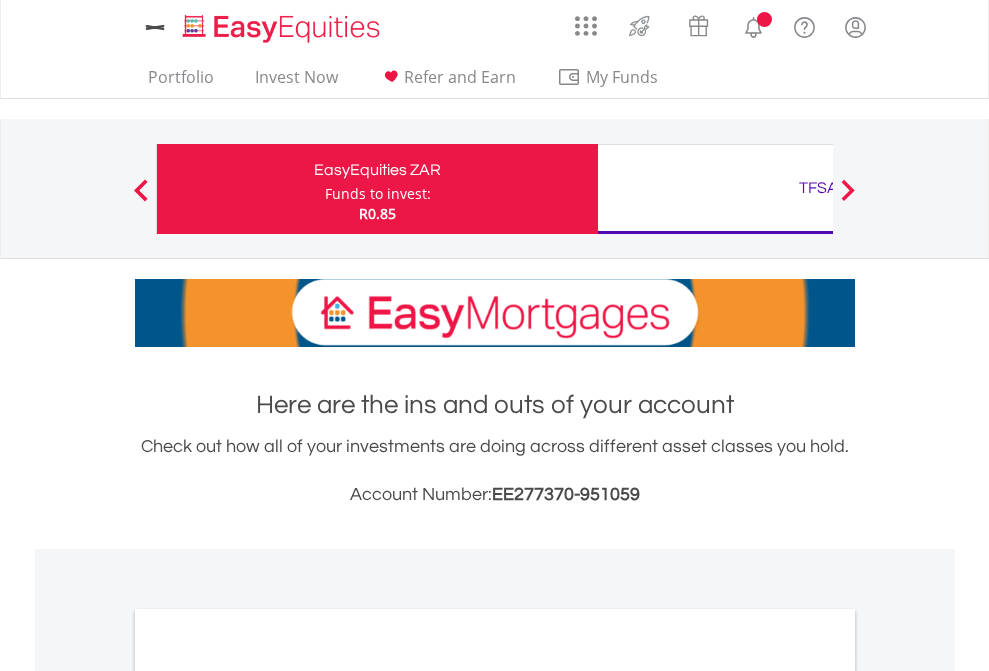 scroll, scrollTop: 0, scrollLeft: 0, axis: both 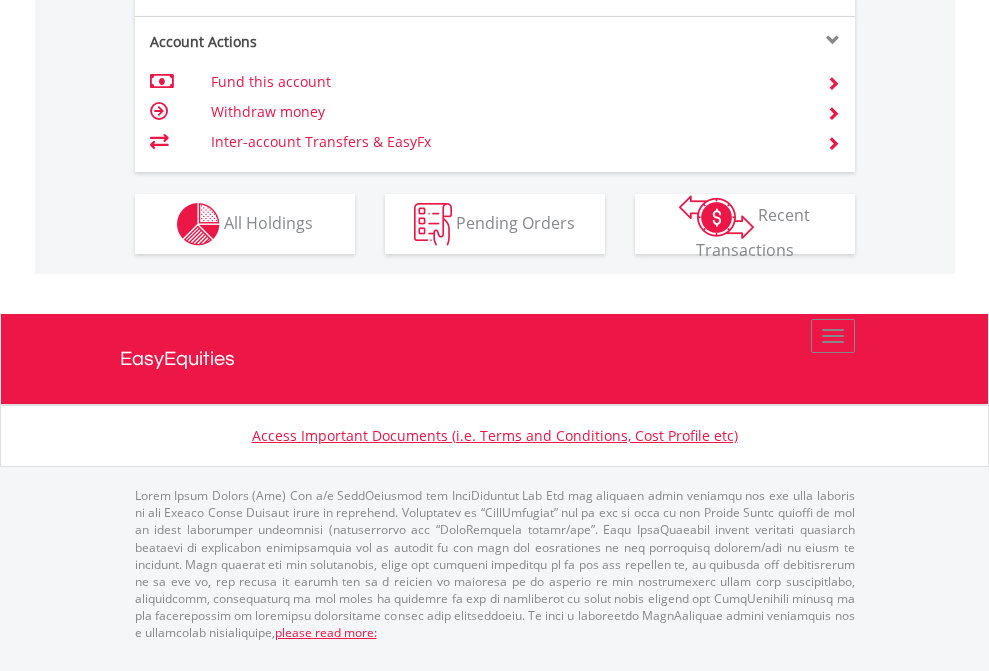 click on "Investment types" at bounding box center [706, -337] 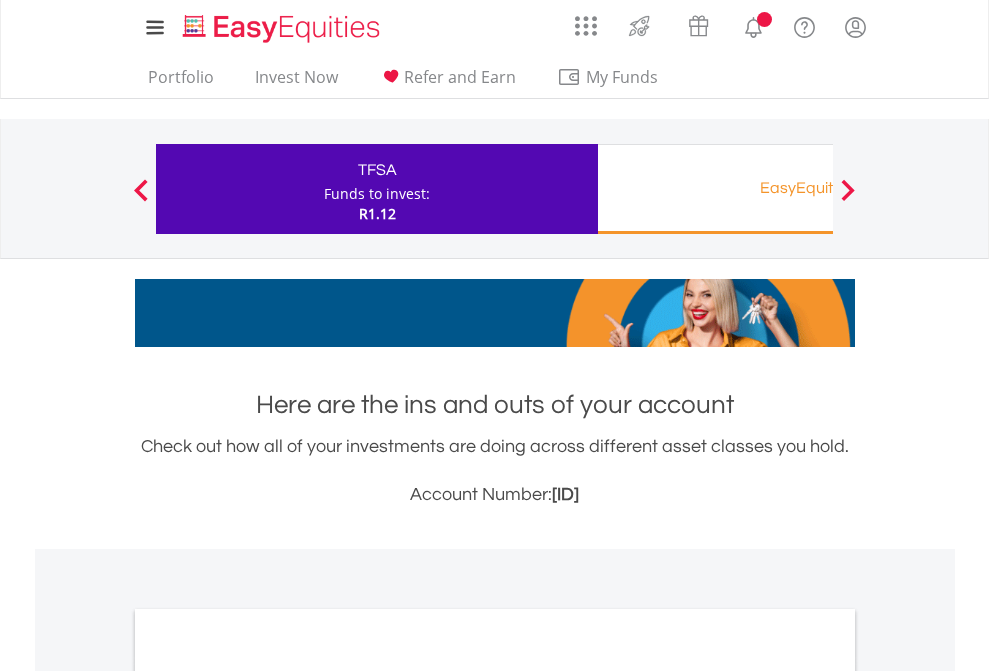 scroll, scrollTop: 0, scrollLeft: 0, axis: both 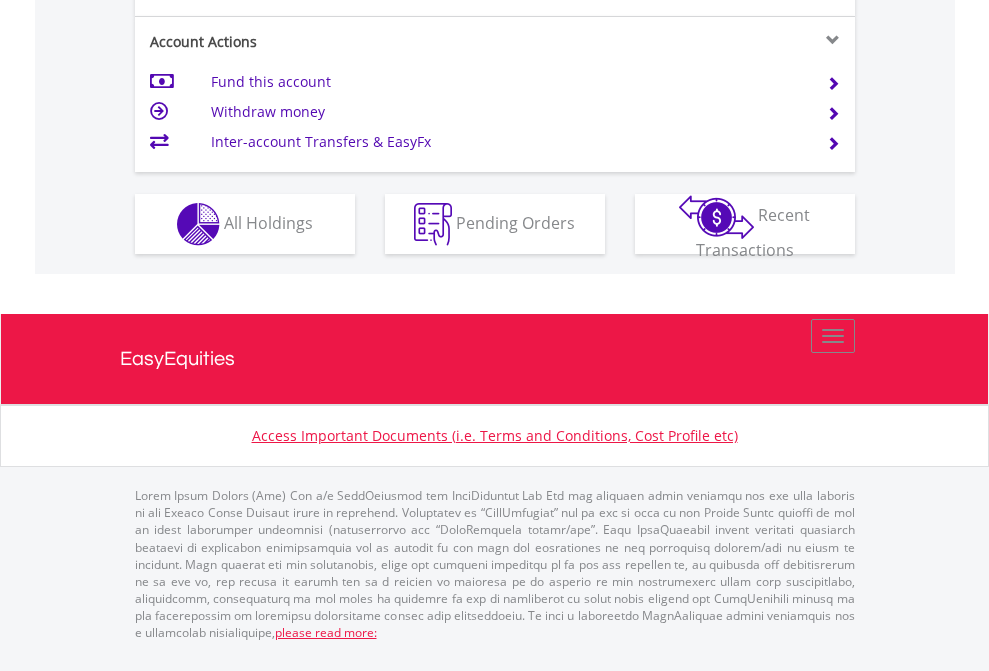click on "Investment types" at bounding box center (706, -337) 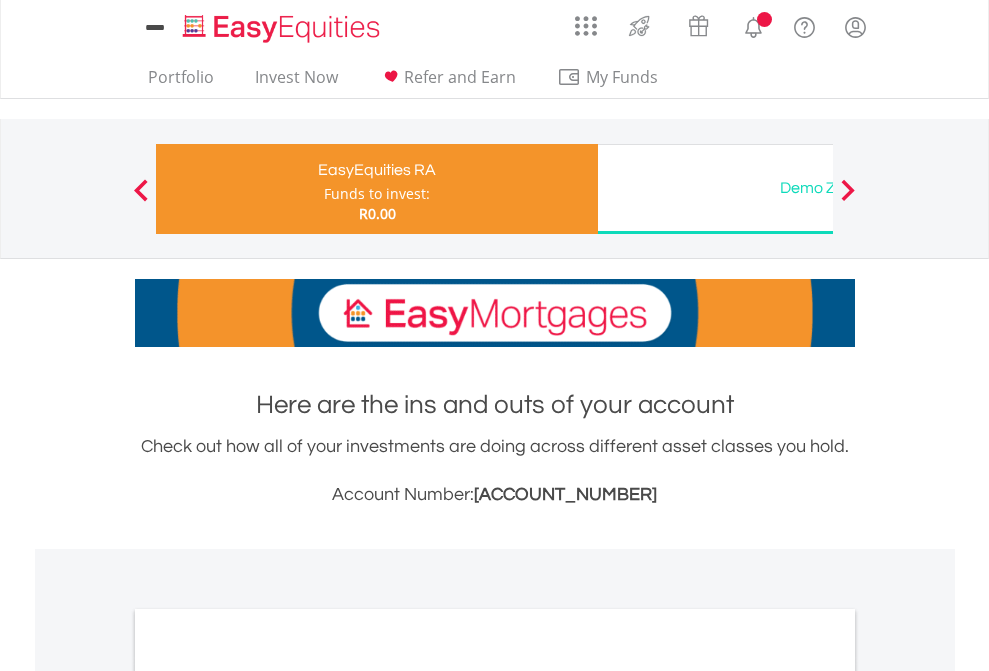 scroll, scrollTop: 0, scrollLeft: 0, axis: both 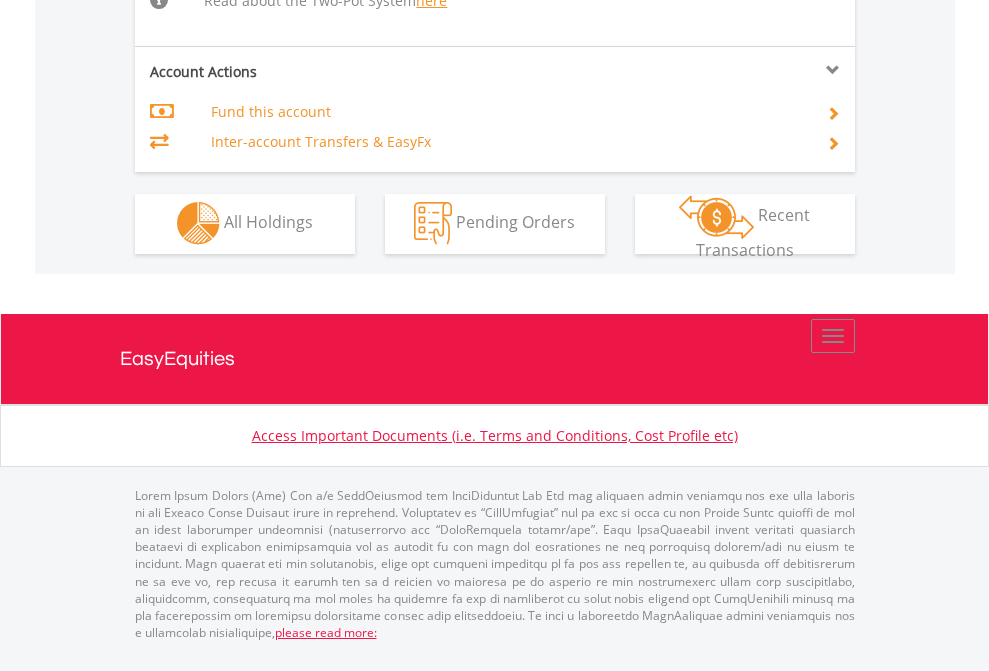 click on "Investment types" at bounding box center (706, -534) 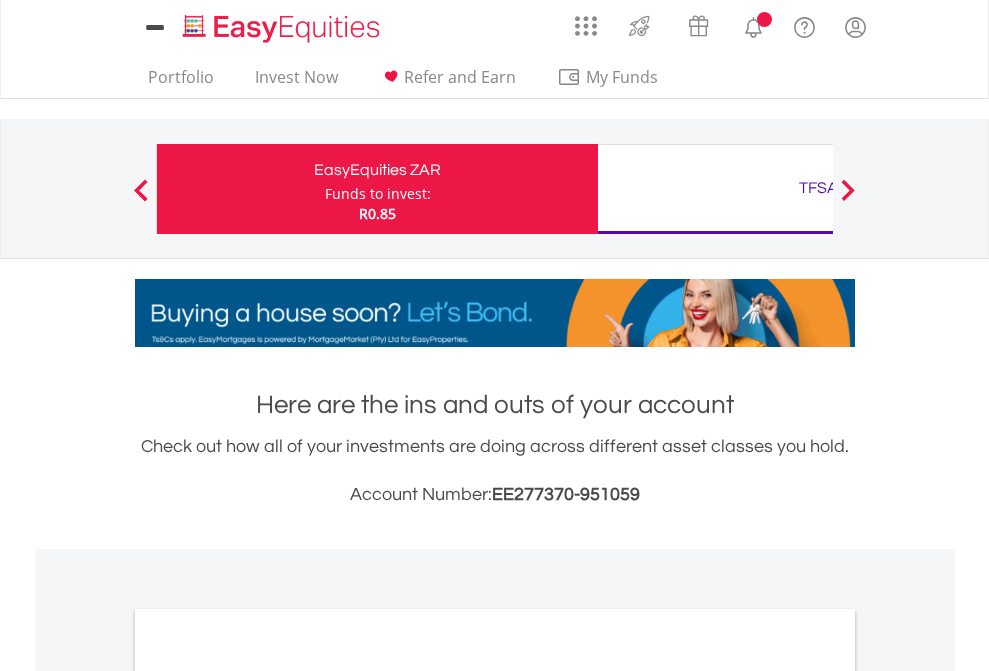 scroll, scrollTop: 0, scrollLeft: 0, axis: both 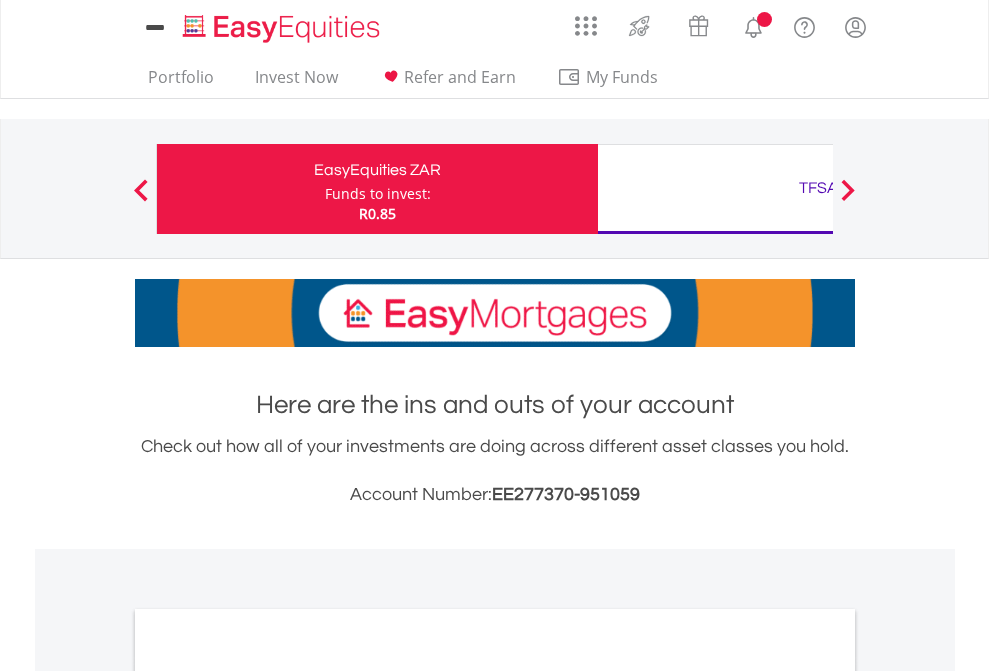 click on "All Holdings" at bounding box center (268, 1096) 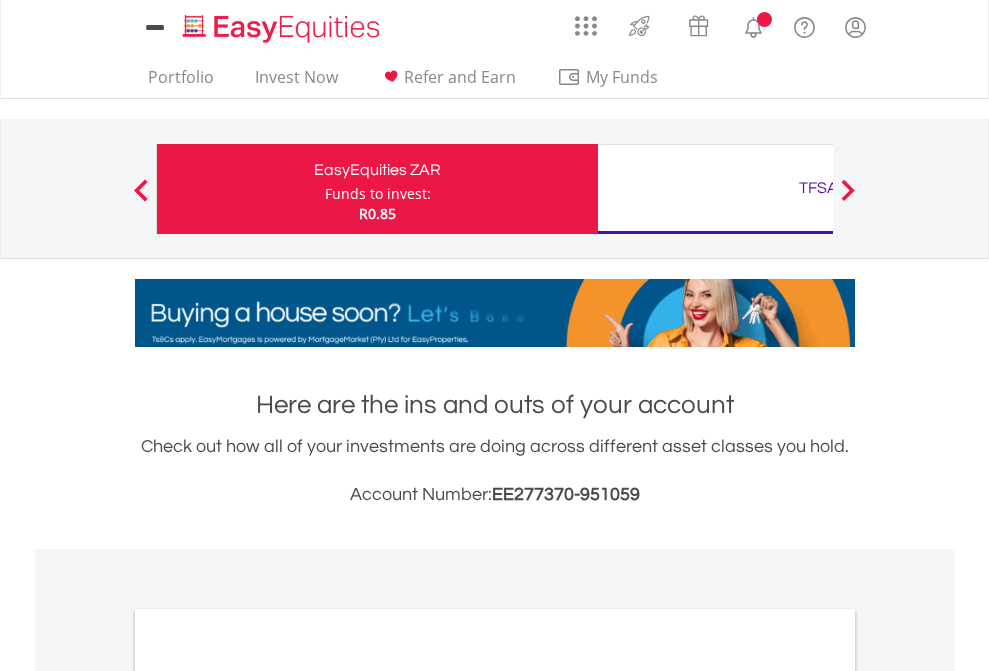 scroll, scrollTop: 1202, scrollLeft: 0, axis: vertical 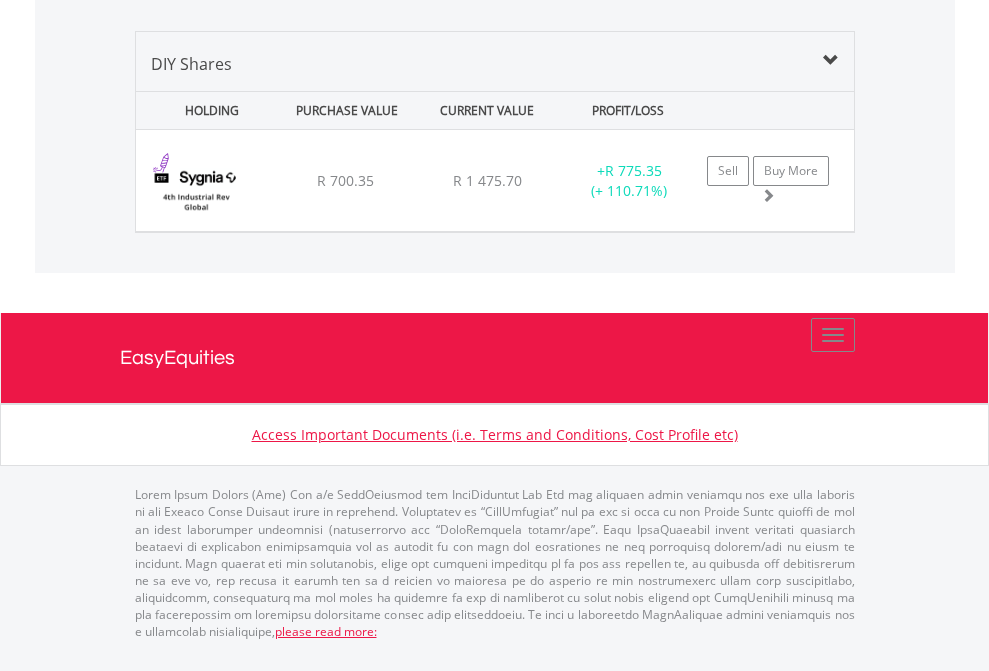 click on "TFSA" at bounding box center (818, -1339) 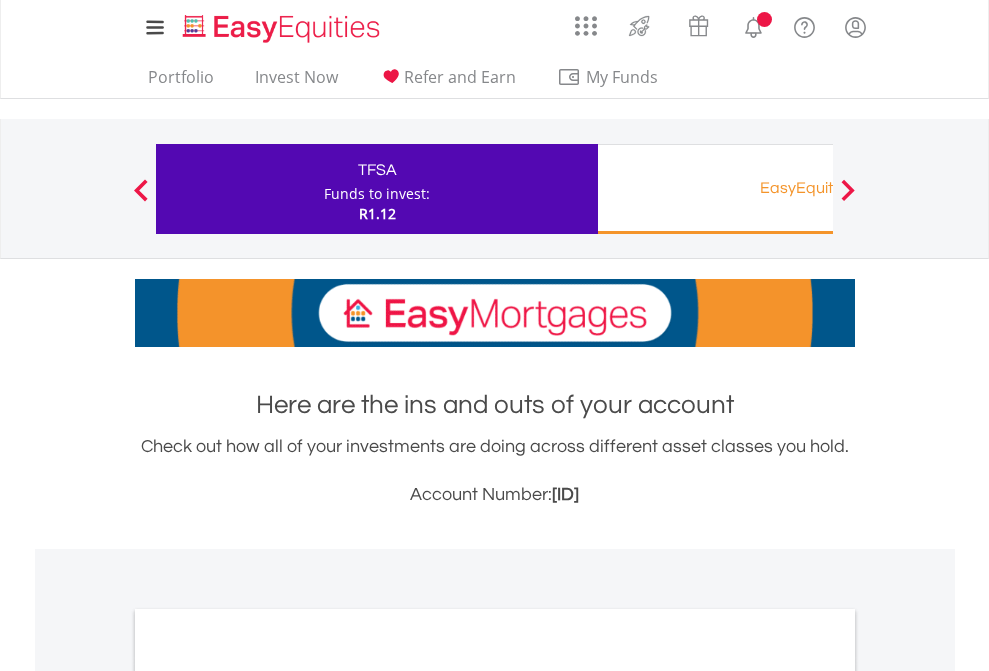 scroll, scrollTop: 1202, scrollLeft: 0, axis: vertical 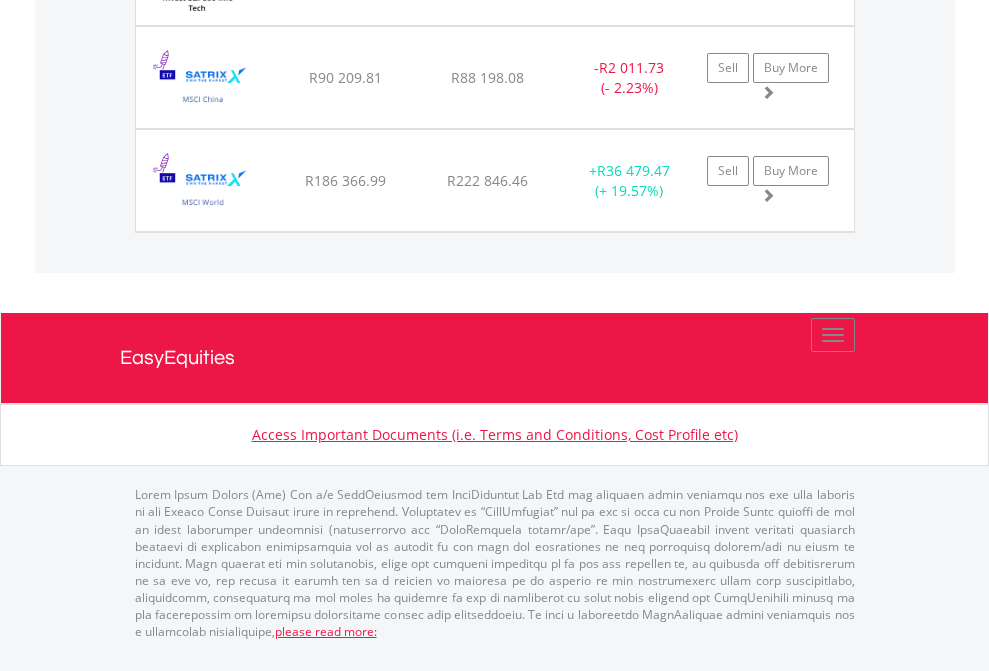 click on "EasyEquities RA" at bounding box center (818, -1625) 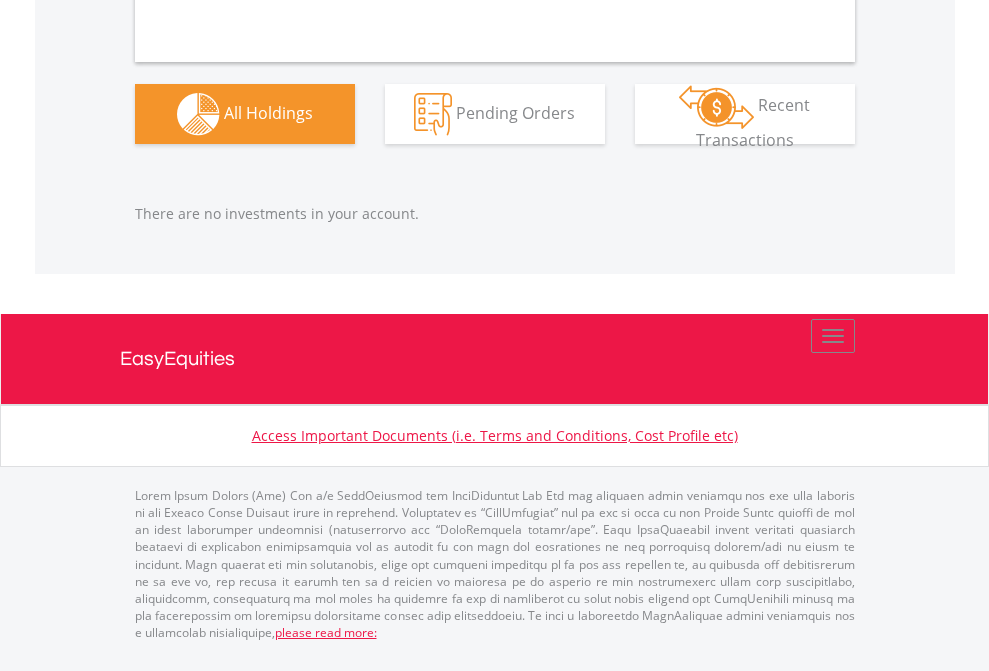 scroll, scrollTop: 1980, scrollLeft: 0, axis: vertical 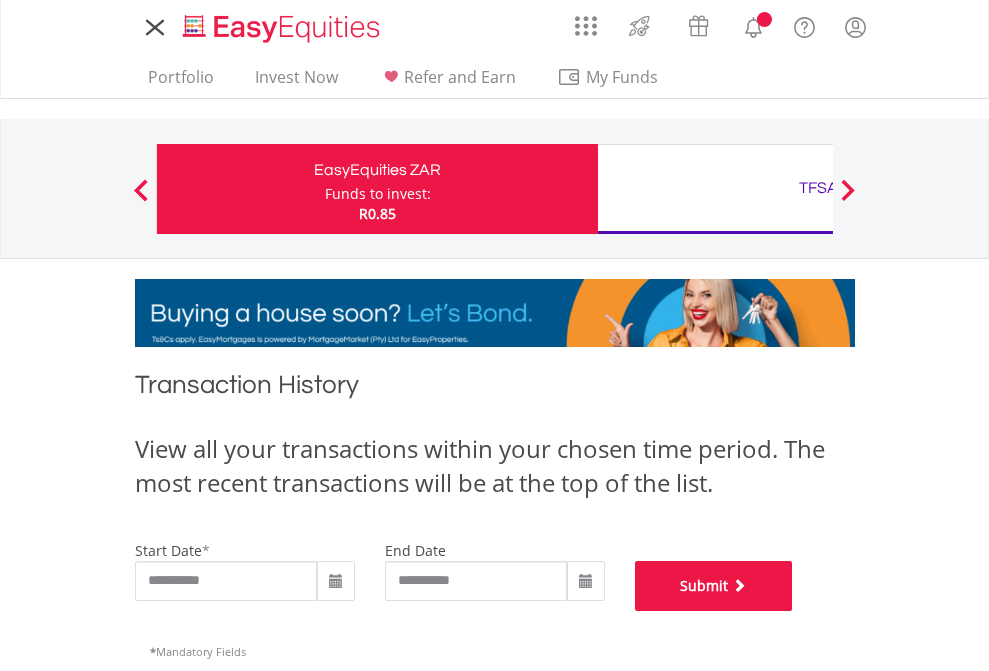 click on "Submit" at bounding box center (714, 586) 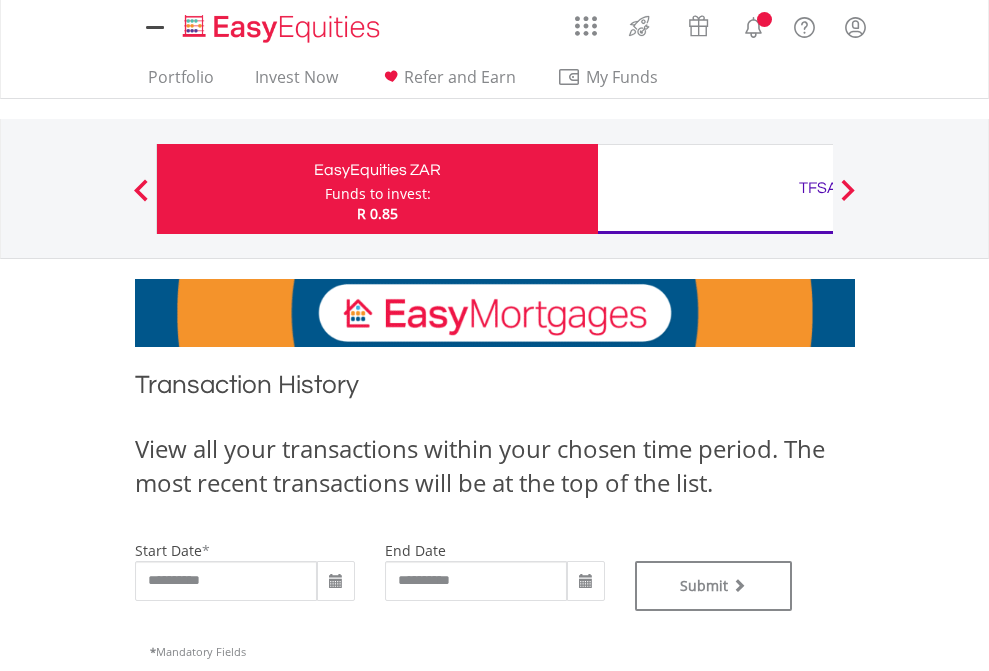 scroll, scrollTop: 0, scrollLeft: 0, axis: both 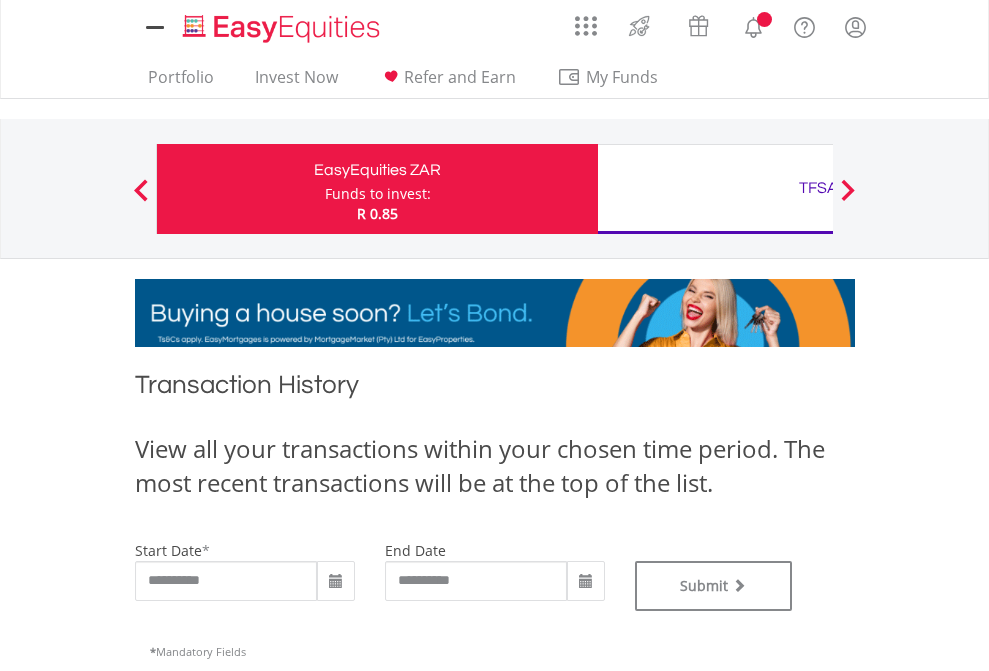 click on "TFSA" at bounding box center [818, 188] 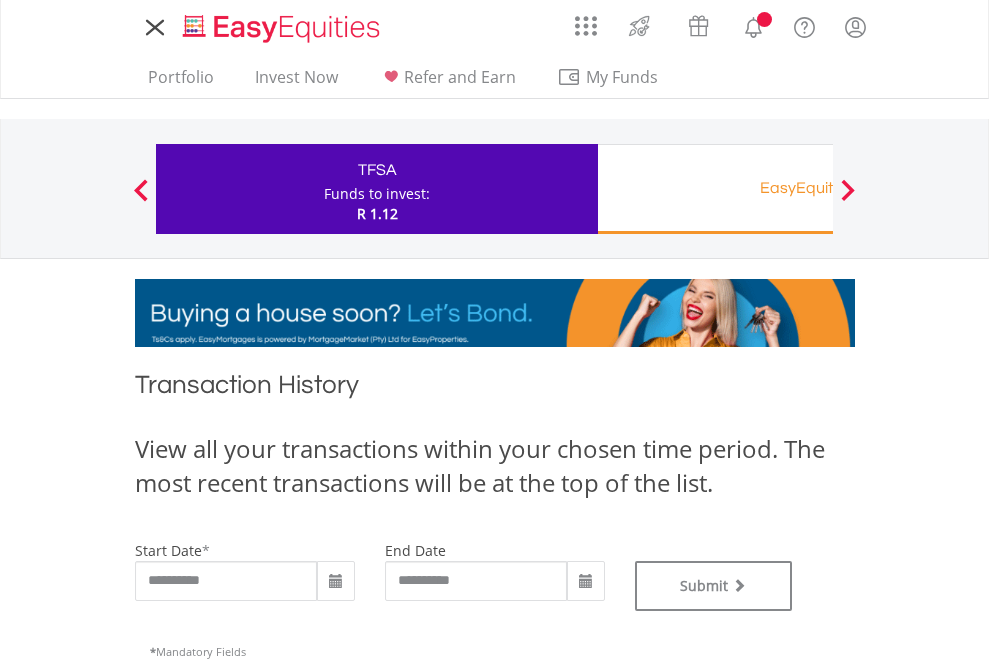 scroll, scrollTop: 0, scrollLeft: 0, axis: both 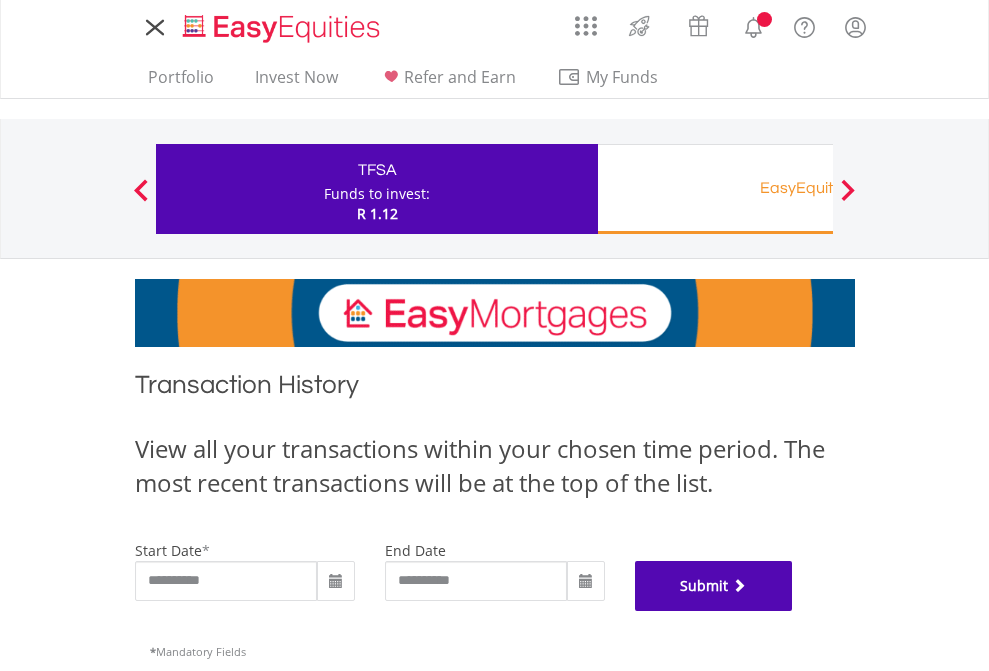 click on "Submit" at bounding box center (714, 586) 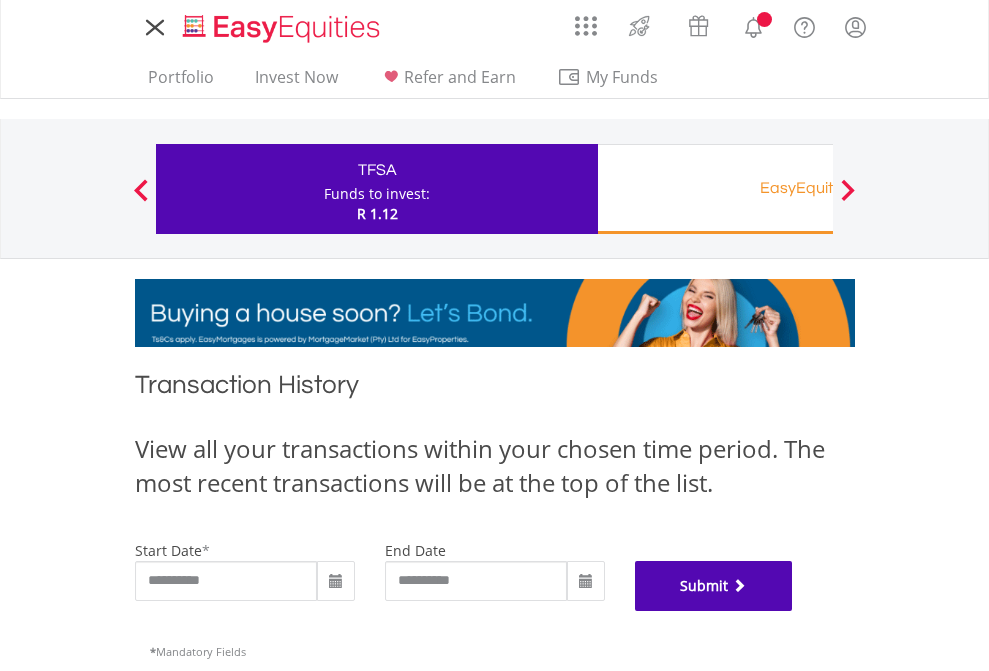 scroll, scrollTop: 811, scrollLeft: 0, axis: vertical 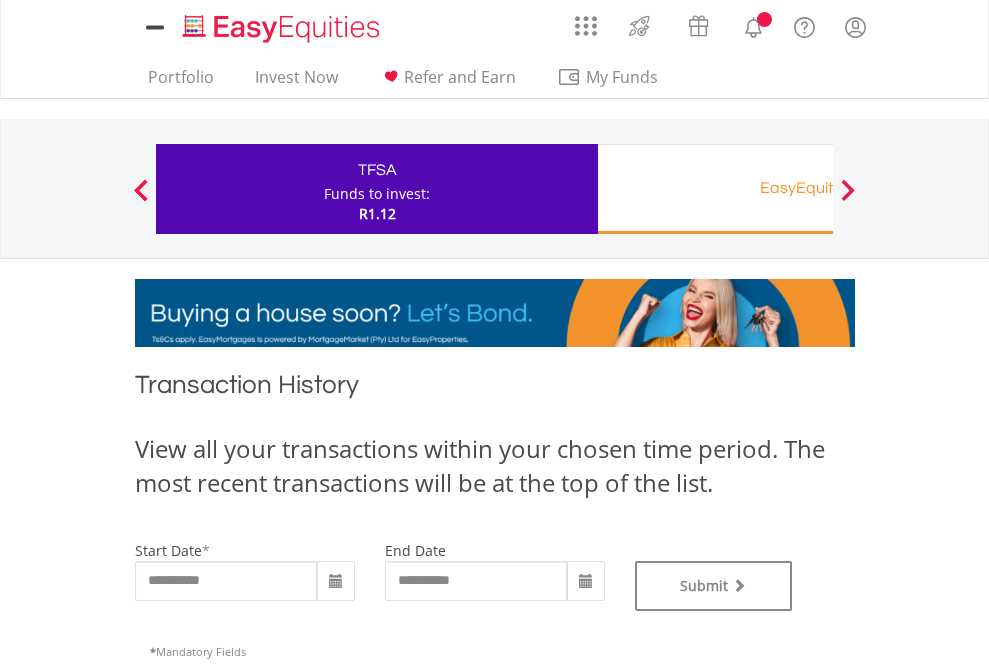 click on "EasyEquities RA" at bounding box center [818, 188] 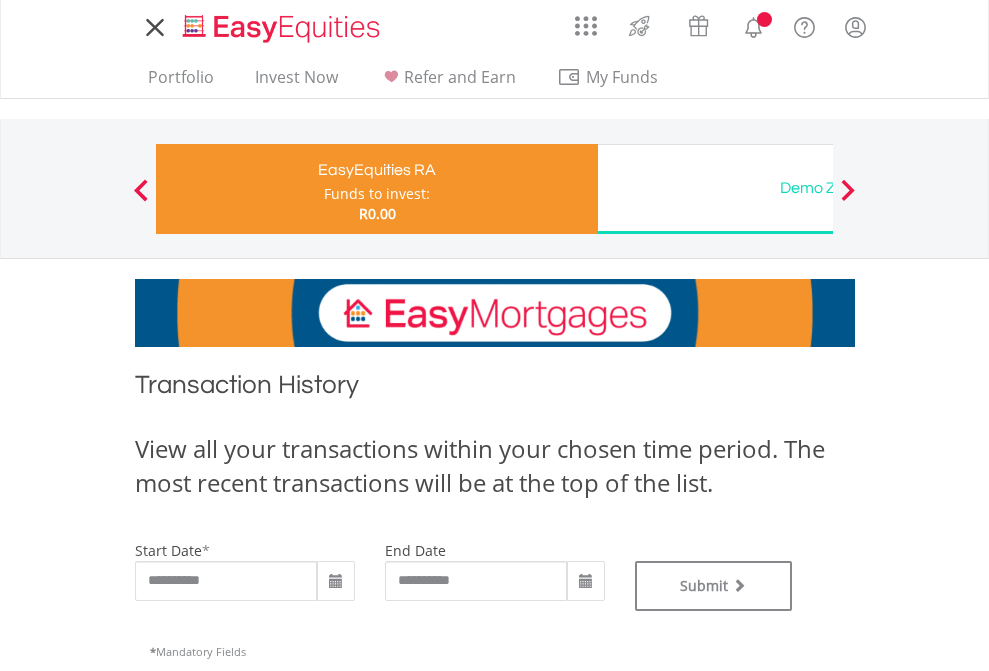 scroll, scrollTop: 0, scrollLeft: 0, axis: both 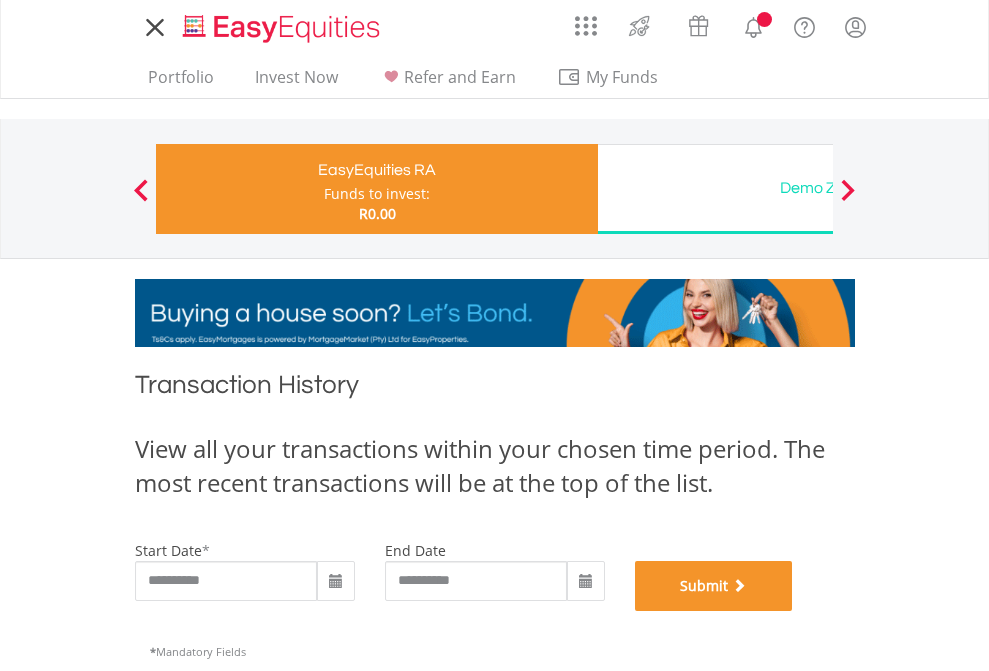 click on "Submit" at bounding box center (714, 586) 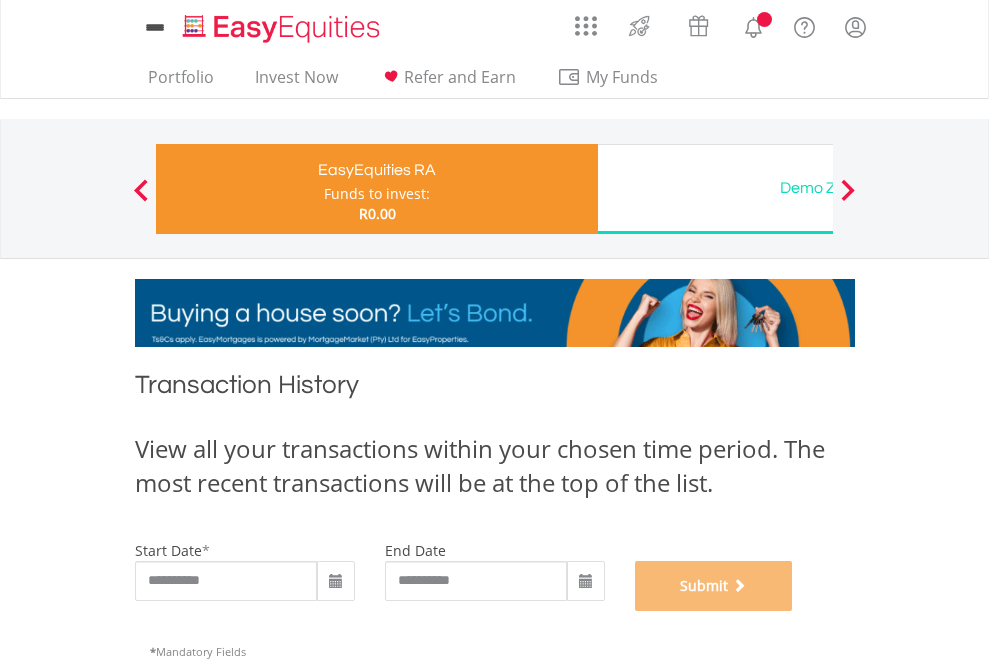 scroll, scrollTop: 811, scrollLeft: 0, axis: vertical 